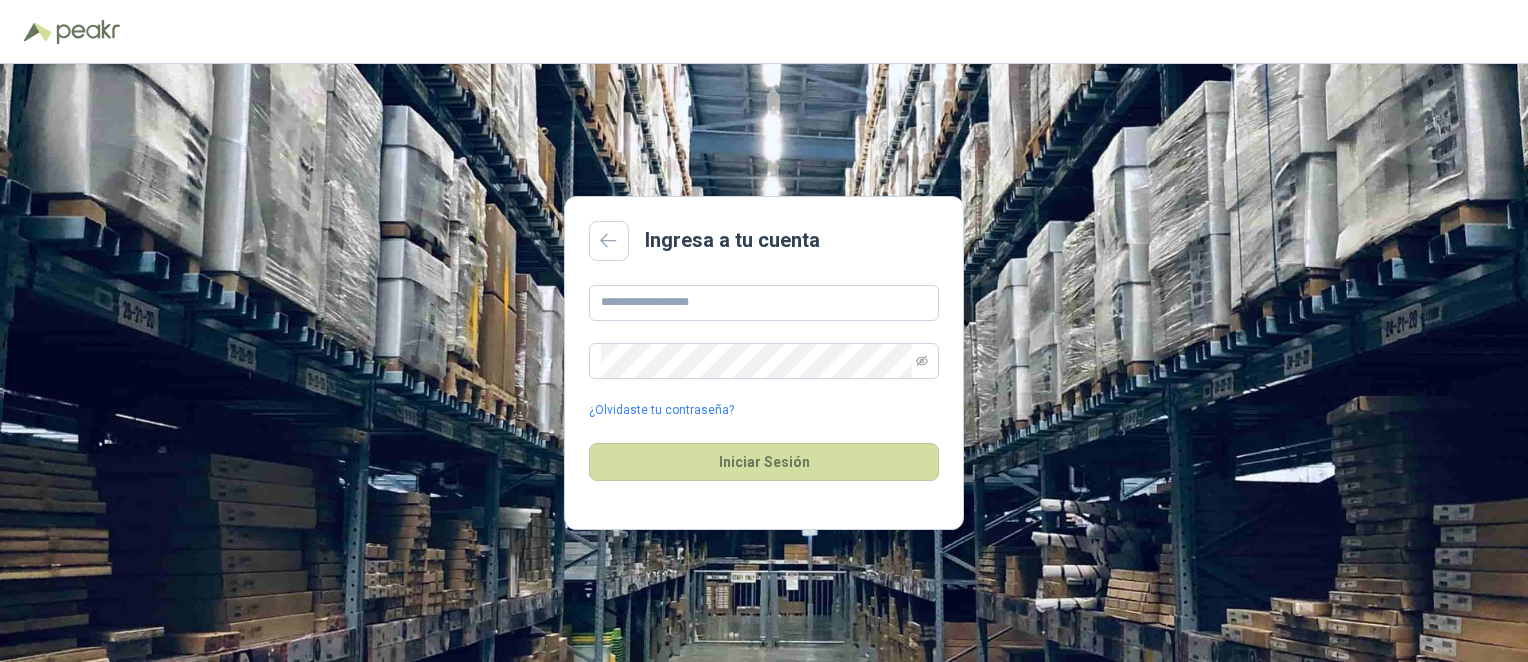 scroll, scrollTop: 0, scrollLeft: 0, axis: both 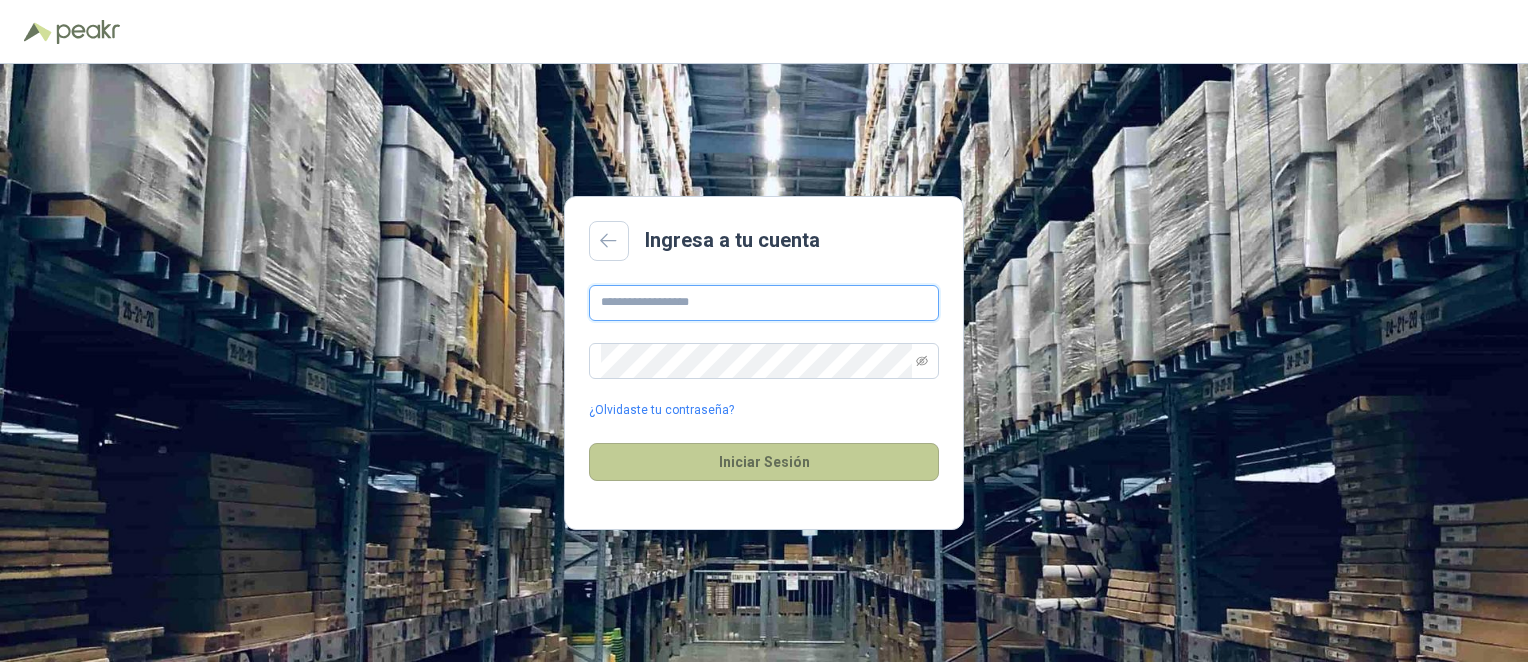 type on "**********" 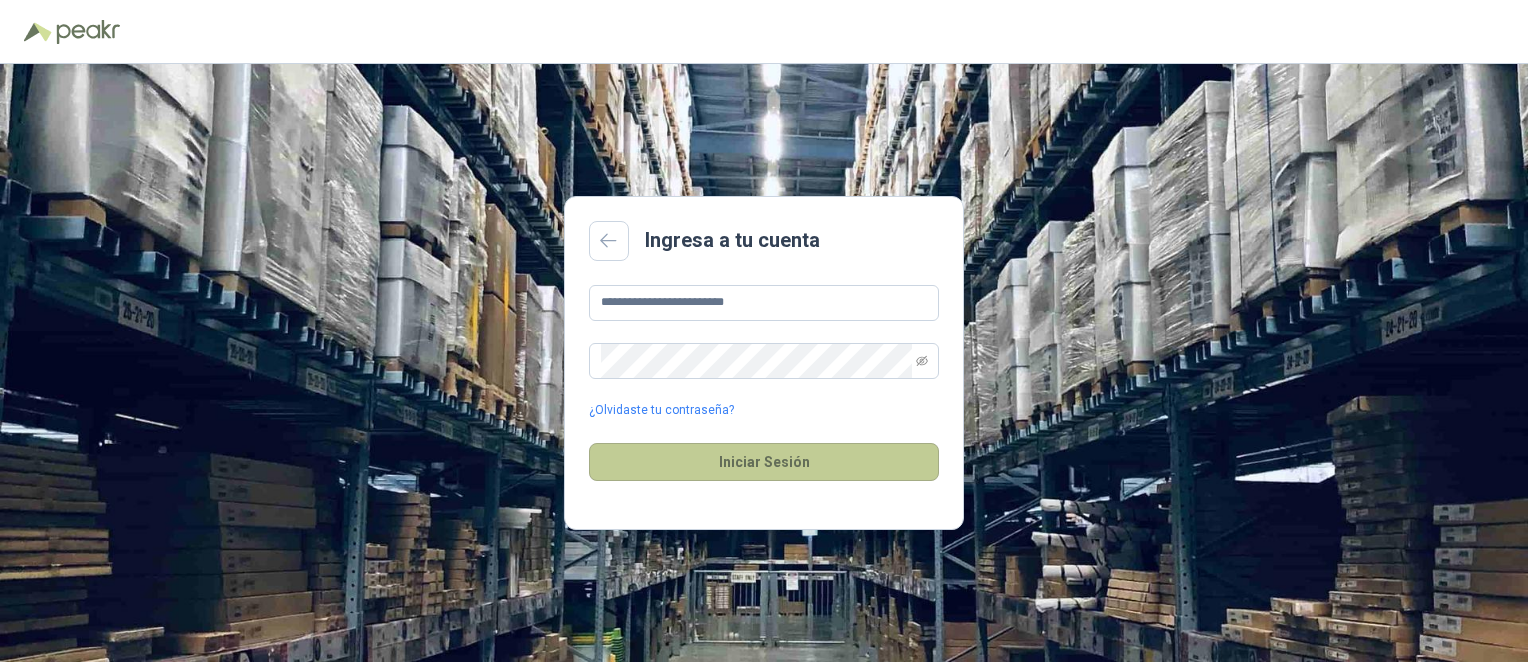 click on "Iniciar Sesión" at bounding box center (764, 462) 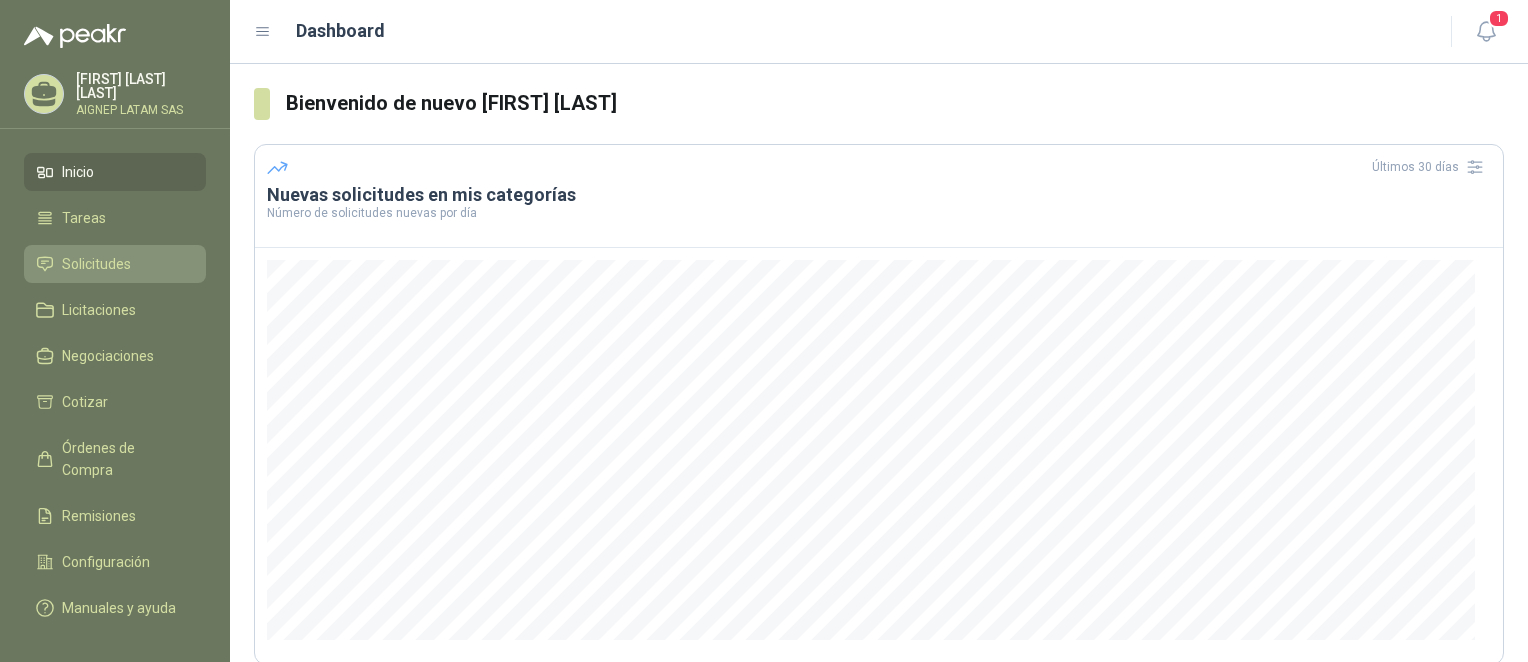 click on "Solicitudes" at bounding box center [115, 264] 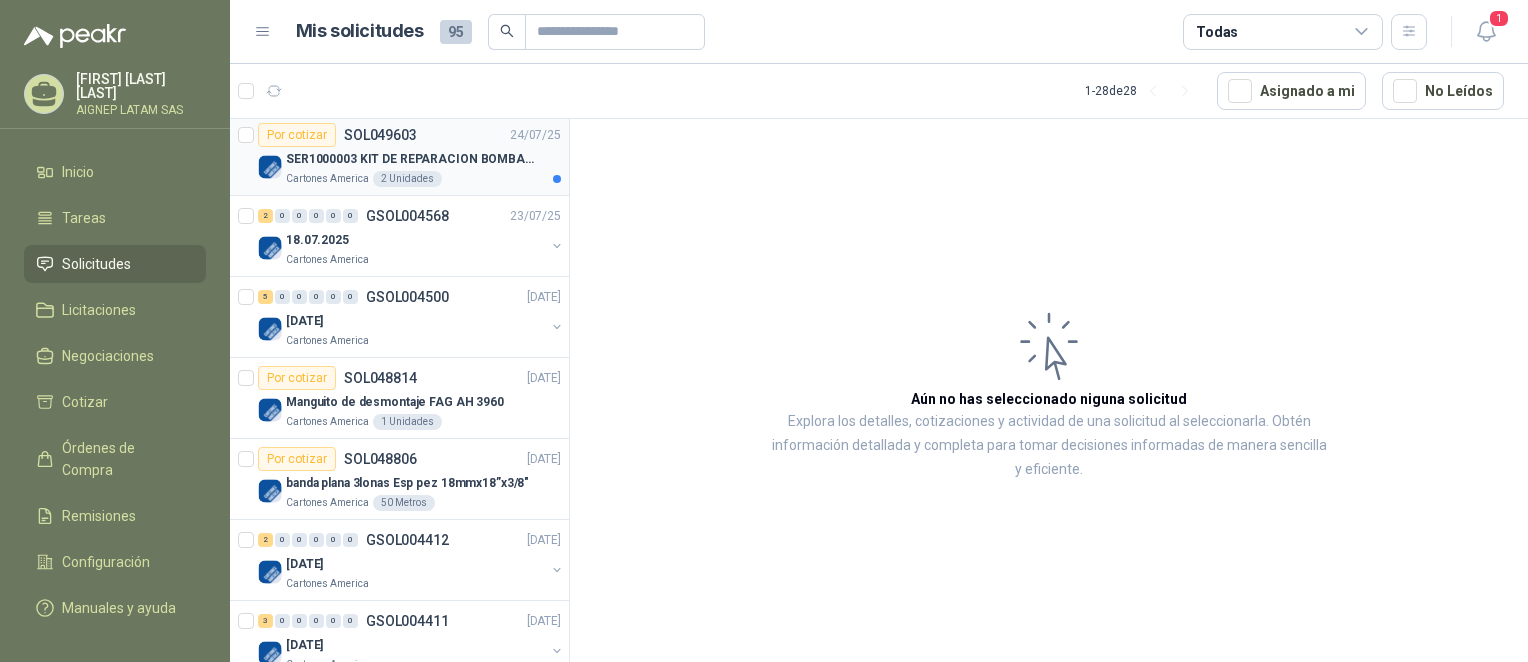 scroll, scrollTop: 800, scrollLeft: 0, axis: vertical 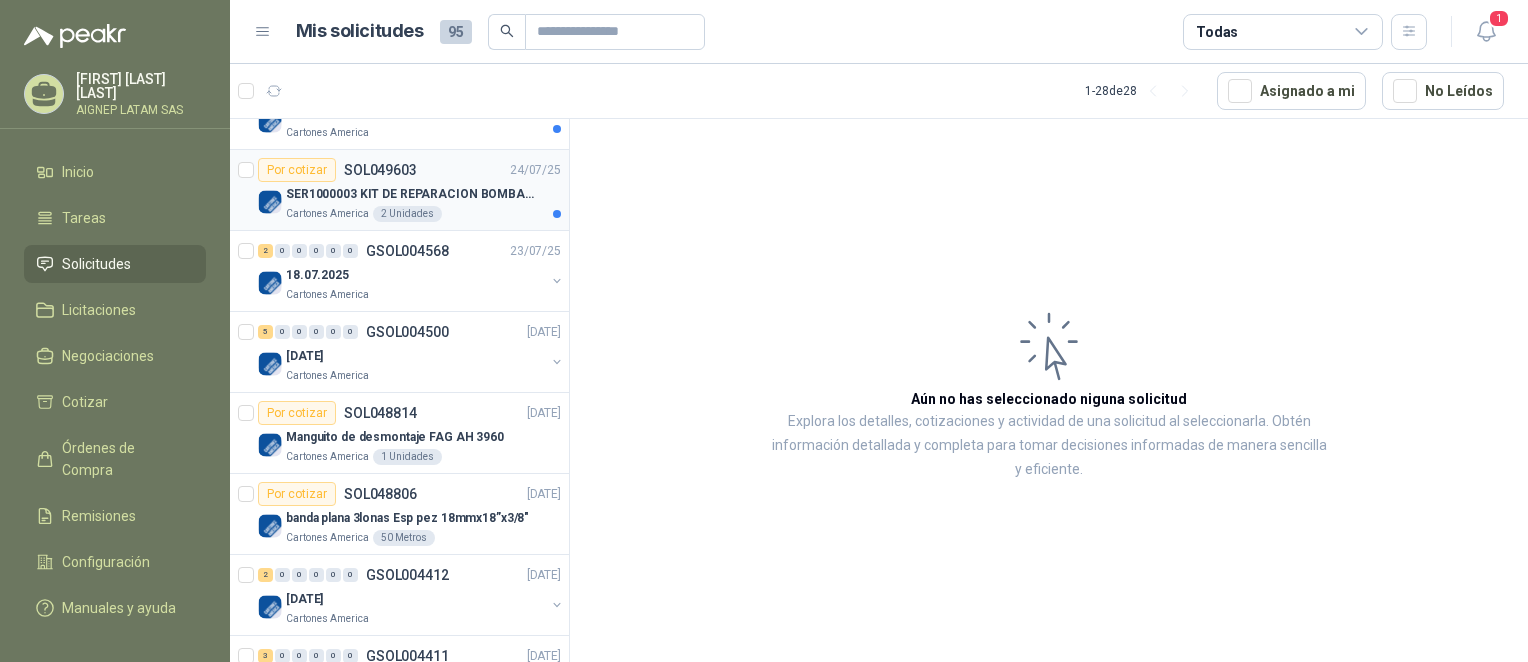 click on "SER1000003 KIT DE REPARACION BOMBA WILDEN" at bounding box center [423, 194] 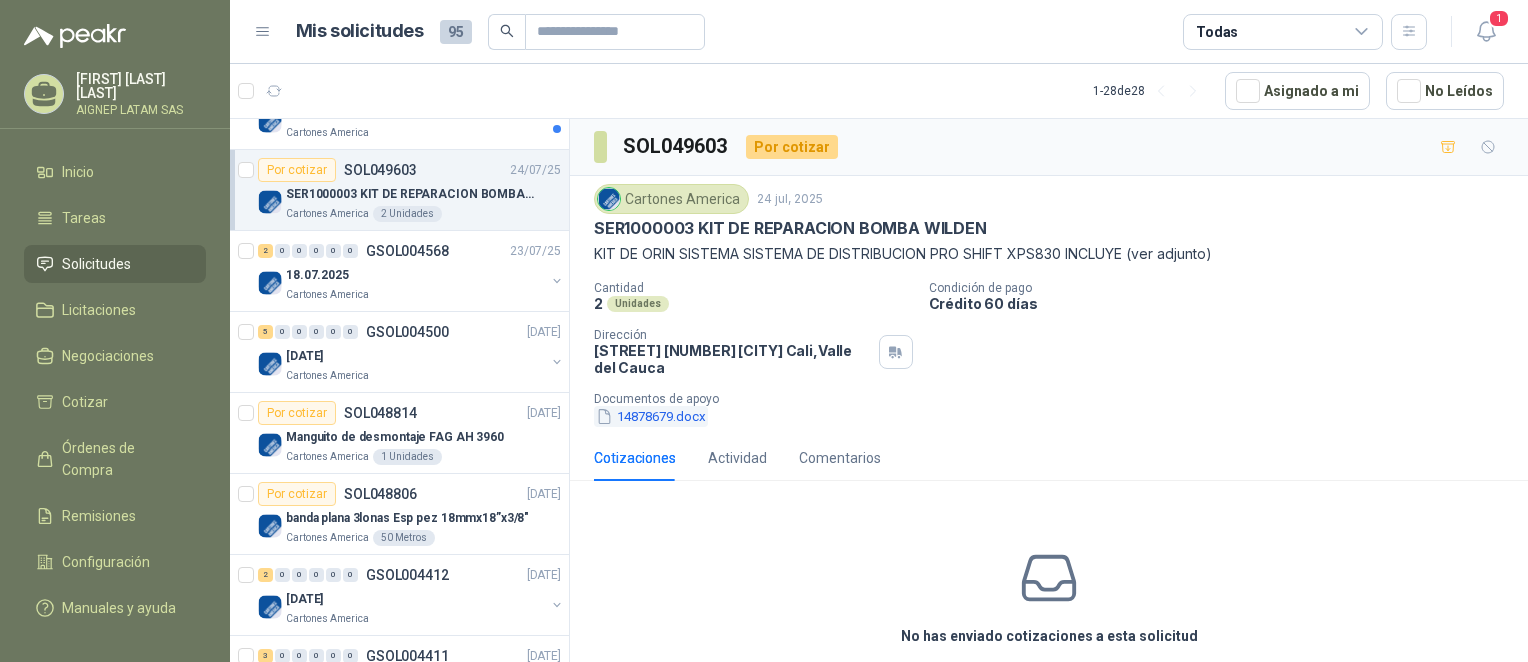 click on "14878679.docx" at bounding box center [651, 416] 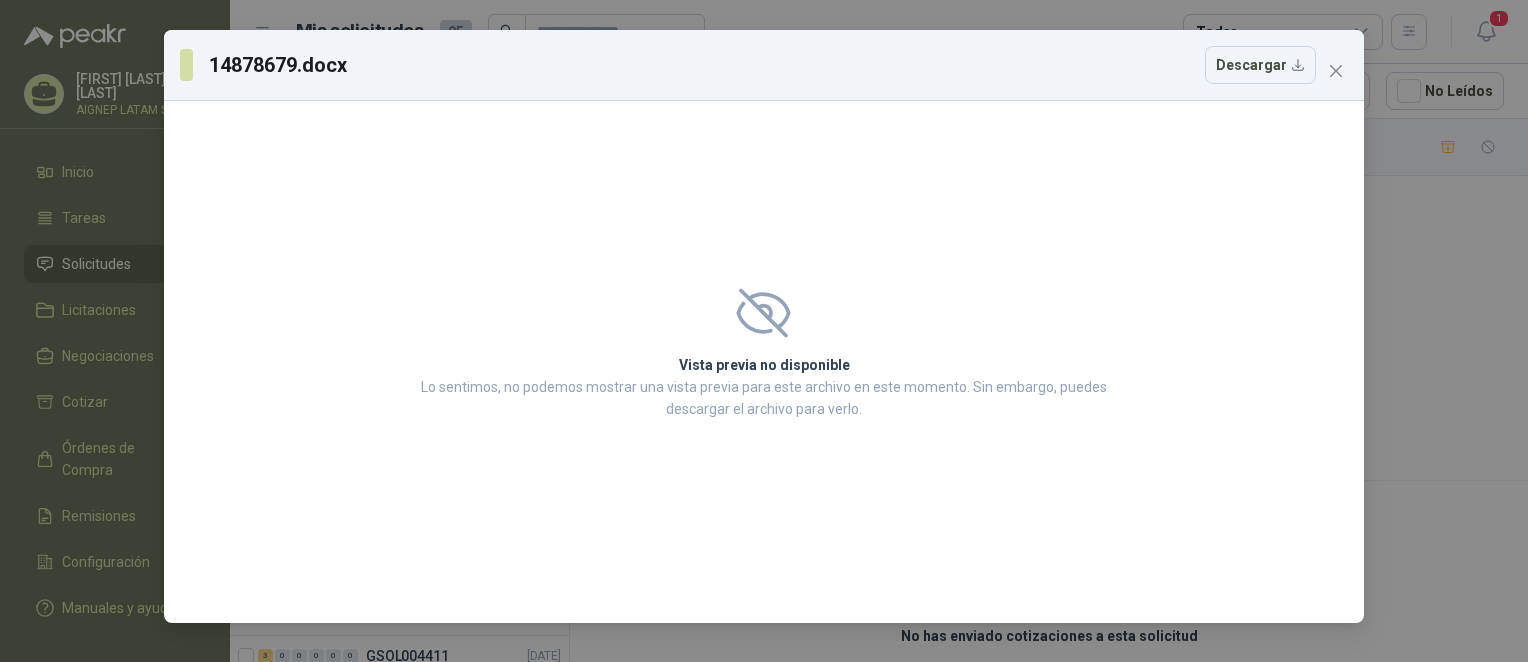 click 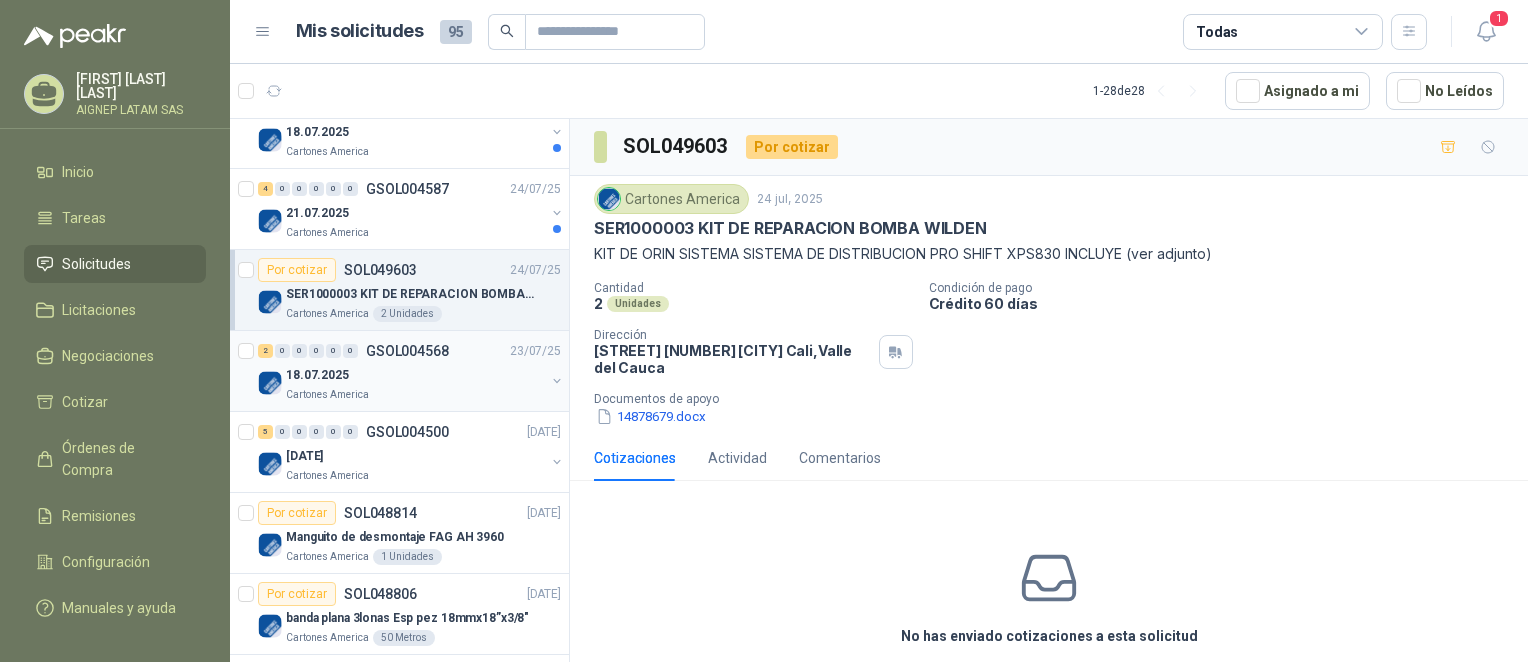 scroll, scrollTop: 600, scrollLeft: 0, axis: vertical 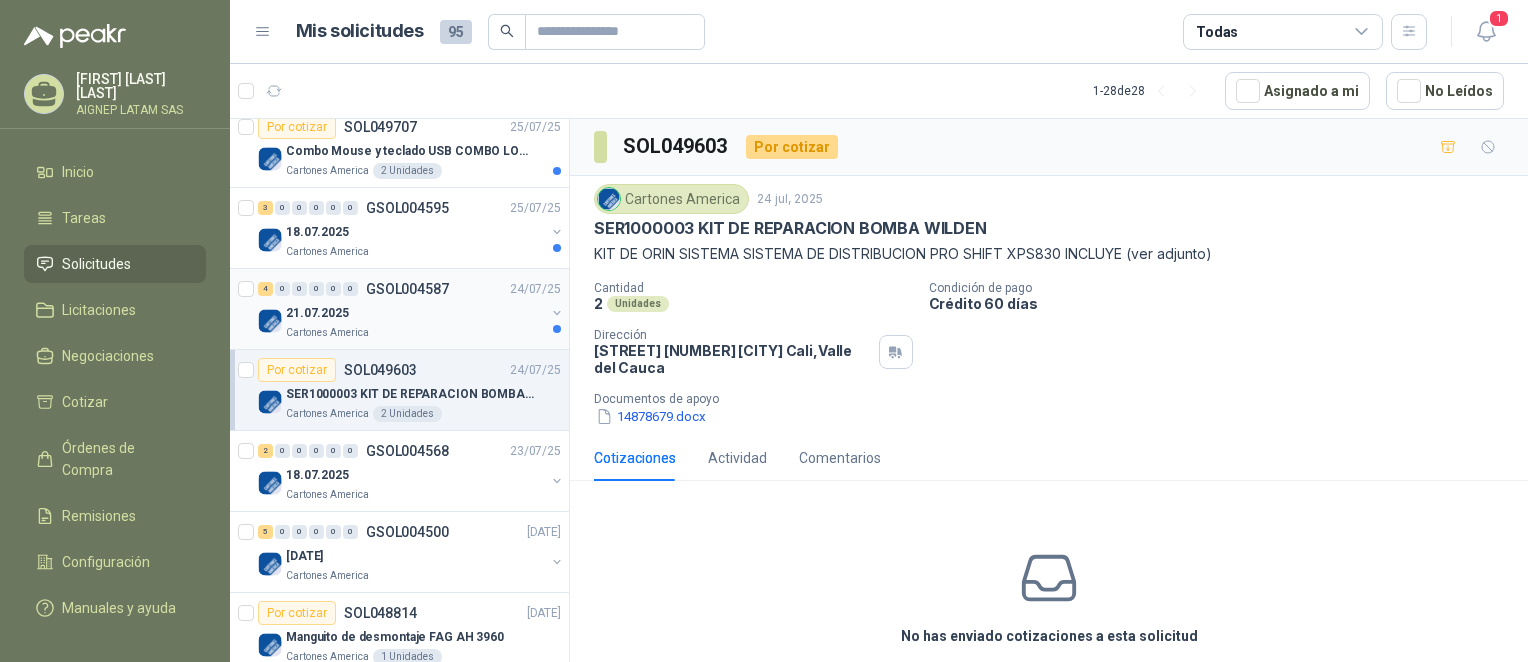 click on "21.07.2025" at bounding box center [415, 313] 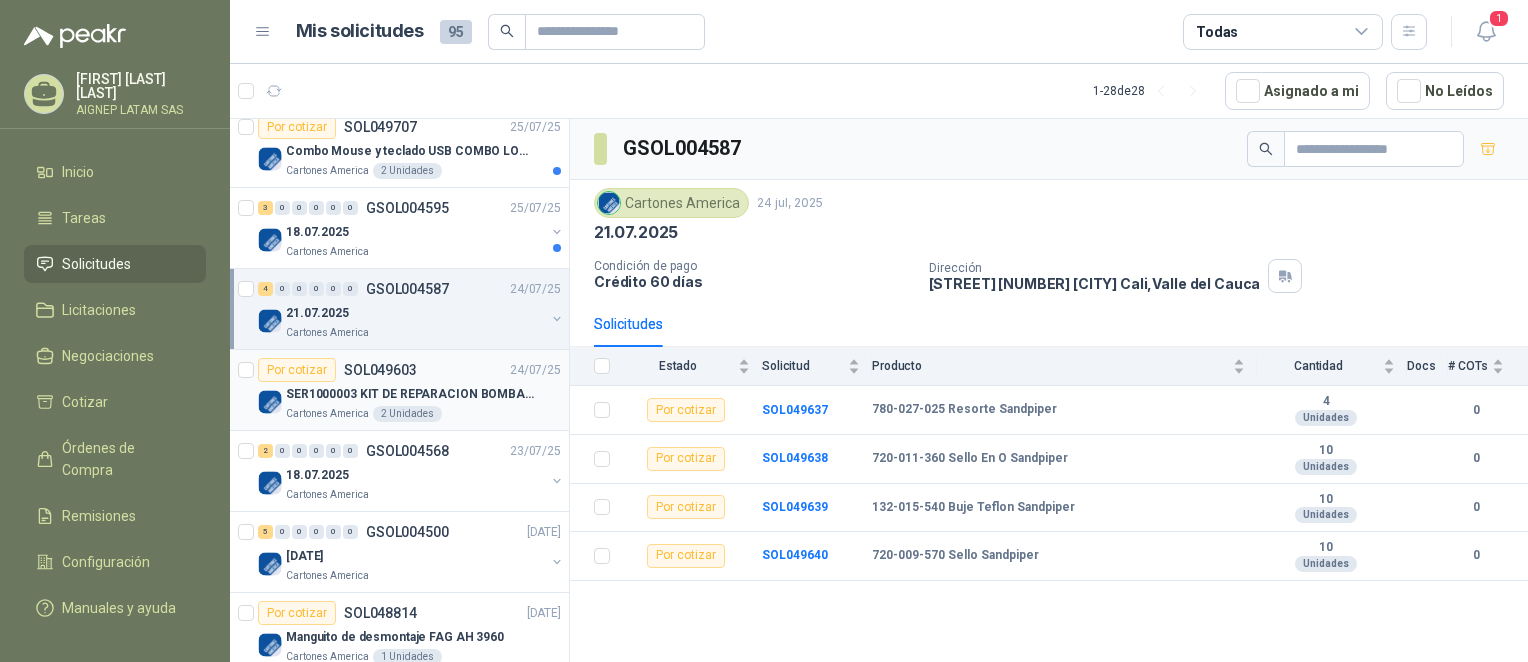 click on "Cartones America" at bounding box center (327, 414) 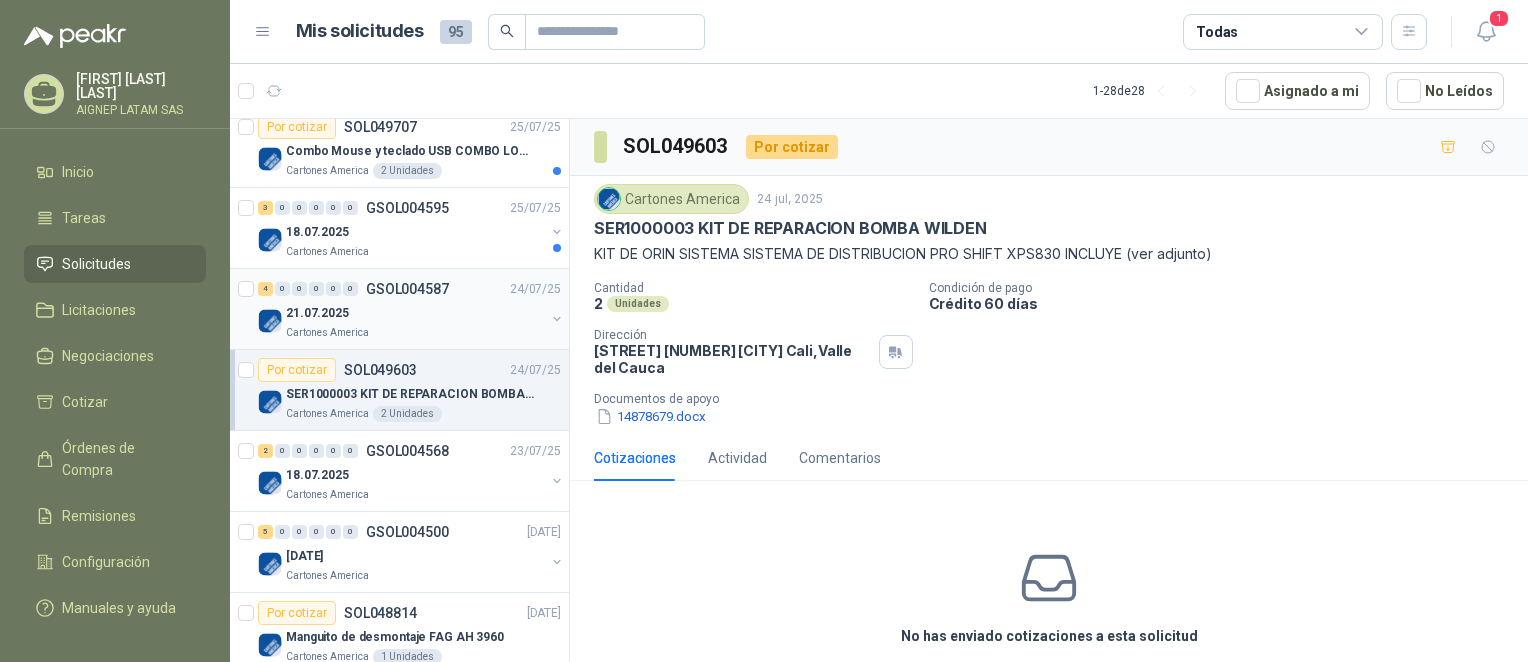 click on "21.07.2025" at bounding box center (415, 313) 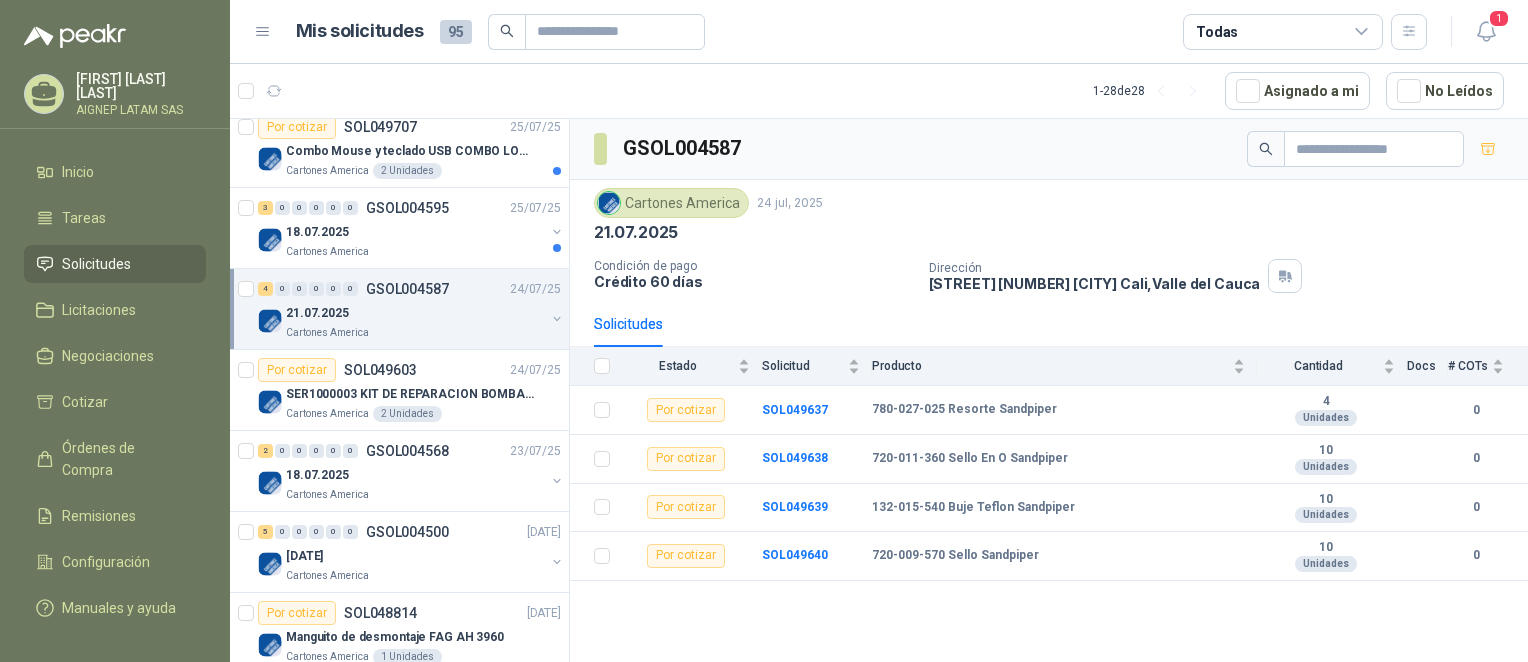 click at bounding box center (557, 319) 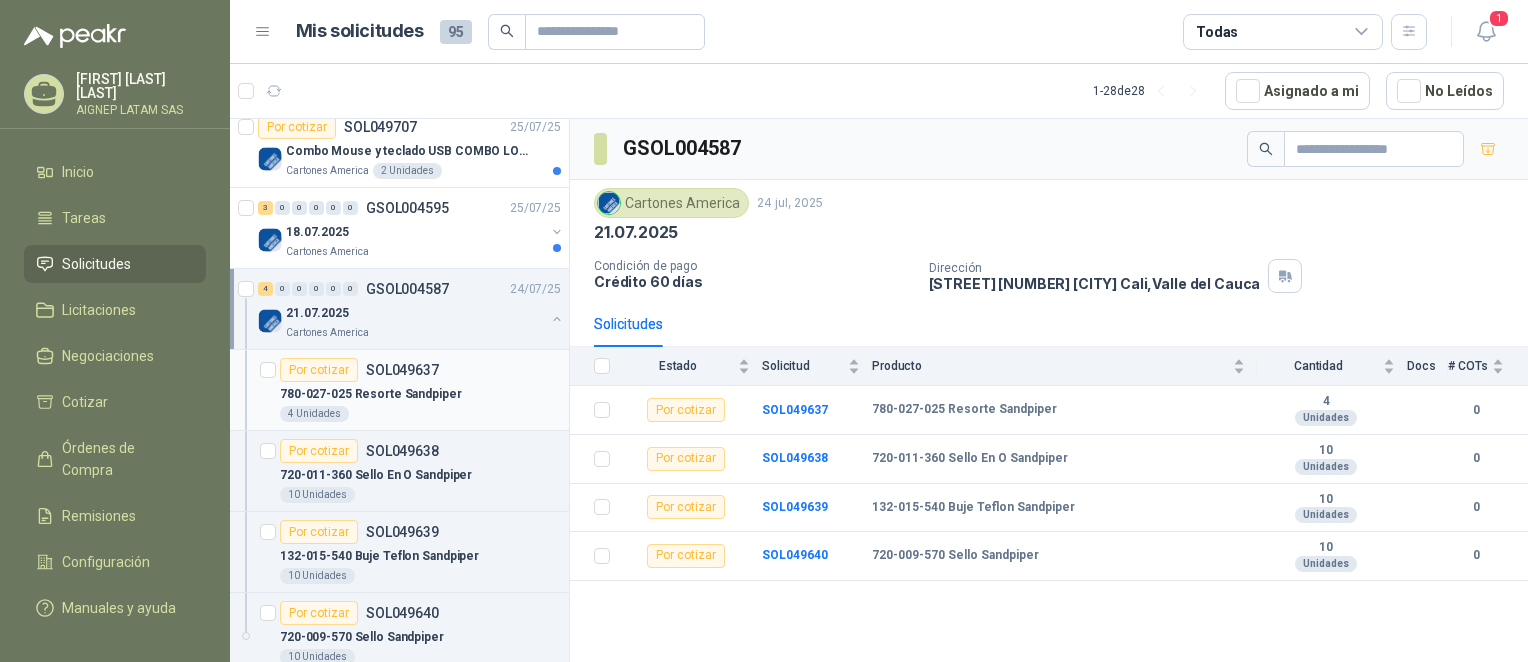 click on "780-027-025 Resorte Sandpiper" at bounding box center (371, 394) 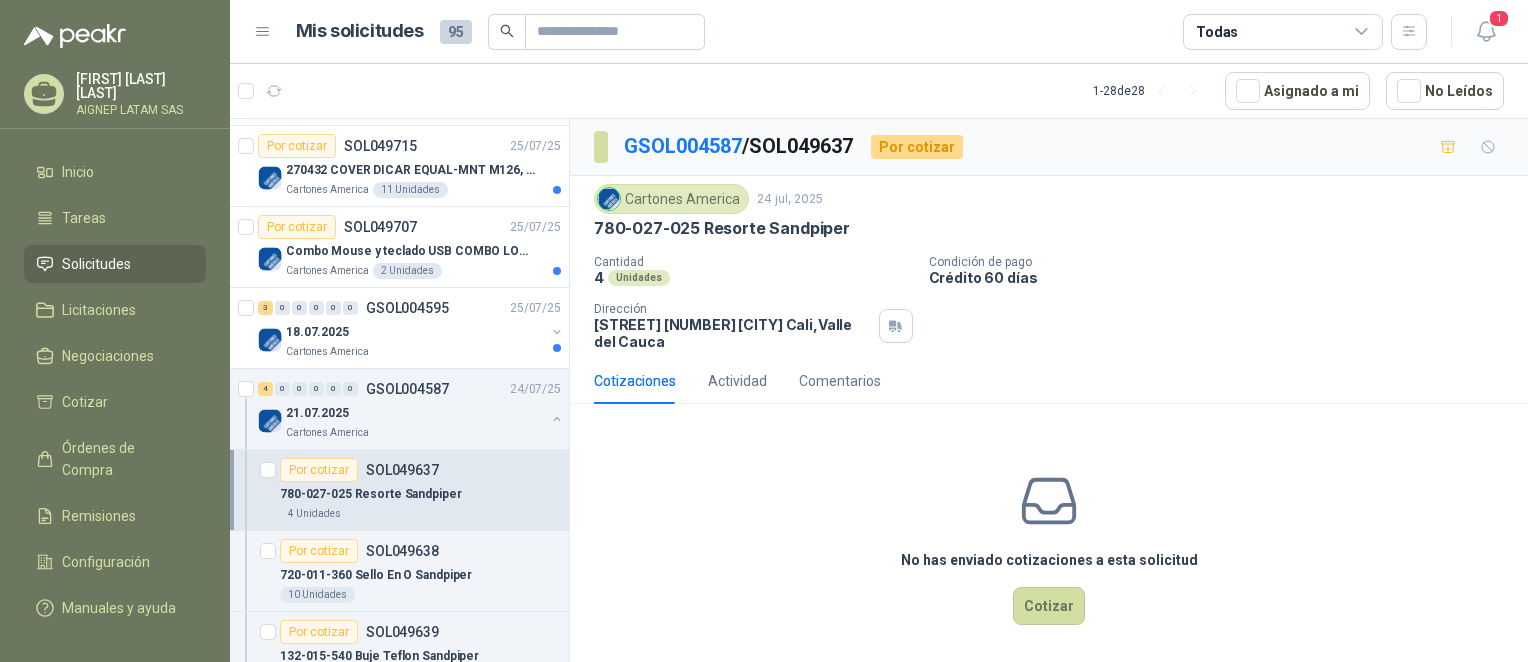scroll, scrollTop: 400, scrollLeft: 0, axis: vertical 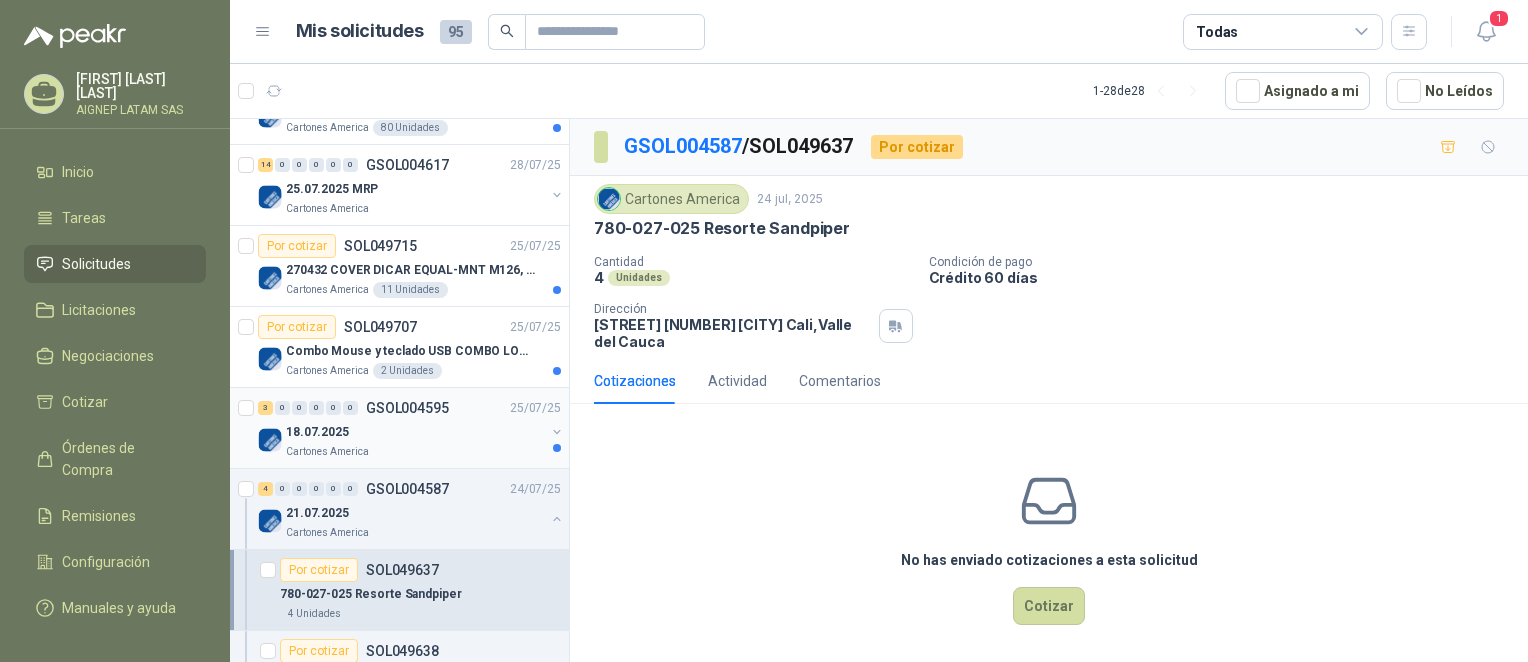 click on "18.07.2025" at bounding box center (415, 432) 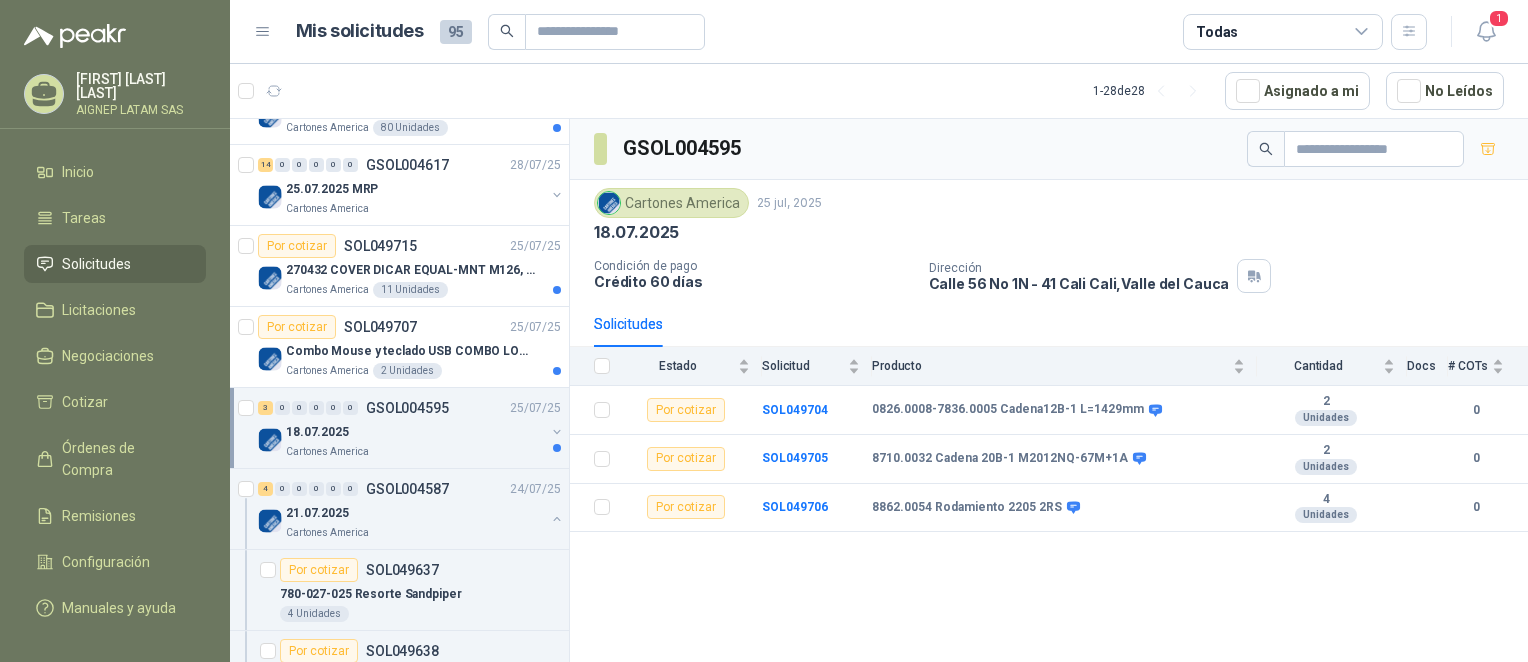 click at bounding box center [557, 432] 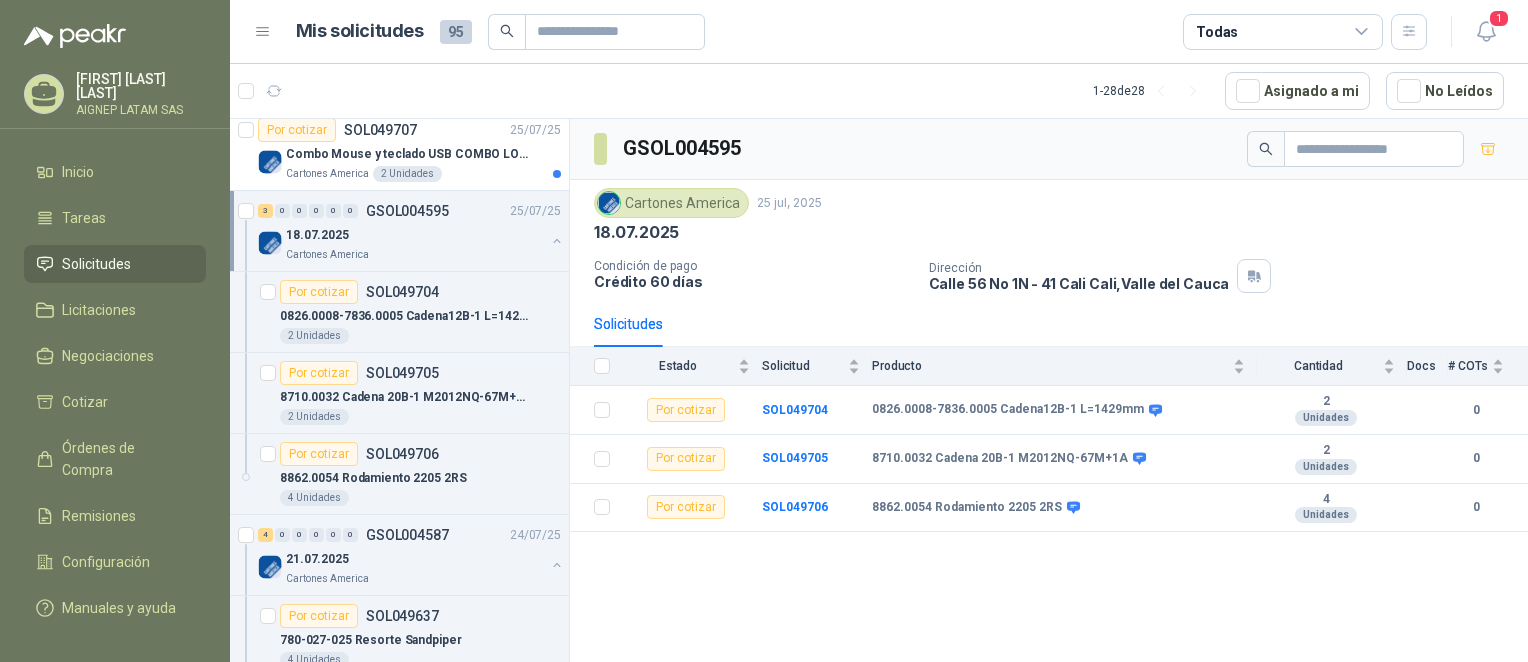 scroll, scrollTop: 600, scrollLeft: 0, axis: vertical 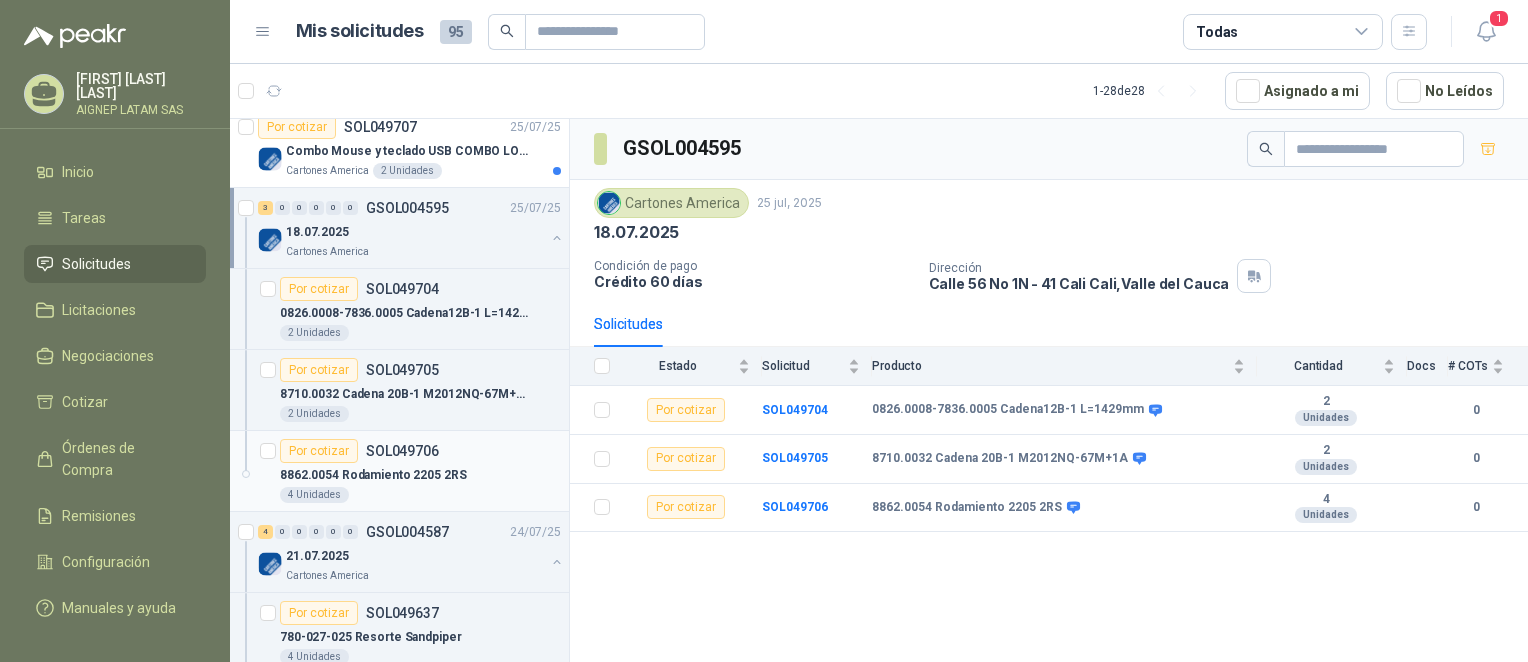 click on "Por cotizar [PRODUCT_CODE]" at bounding box center [420, 451] 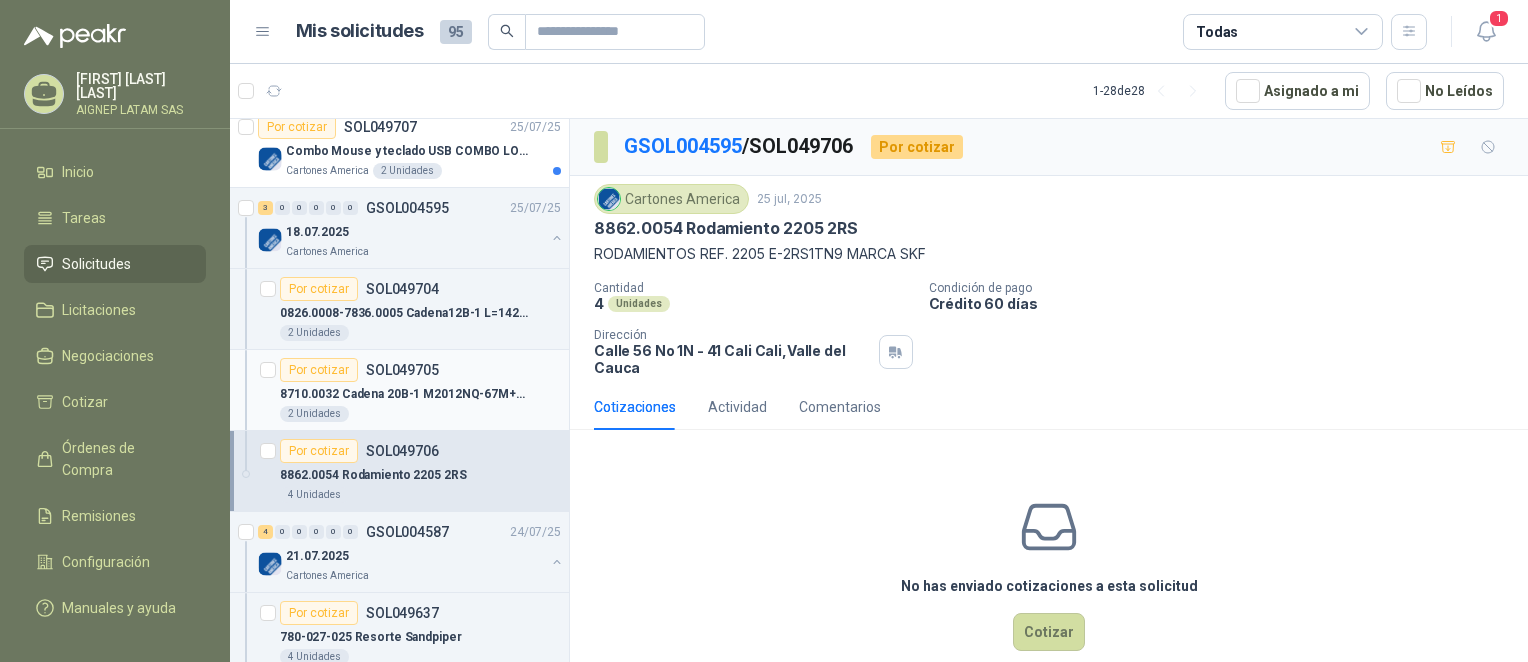 click on "8710.0032 Cadena 20B-1 M2012NQ-67M+1A" at bounding box center (404, 394) 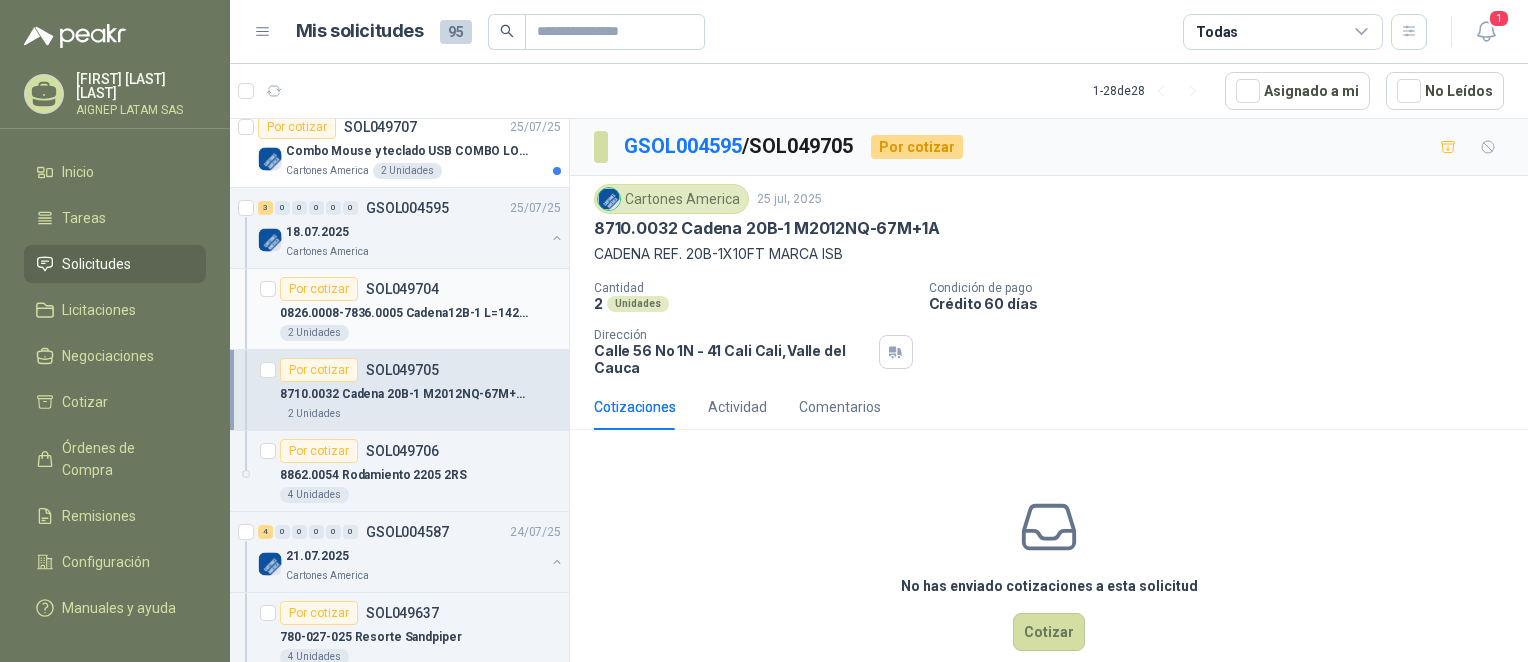 click on "Por cotizar [PRODUCT_CODE]" at bounding box center (420, 289) 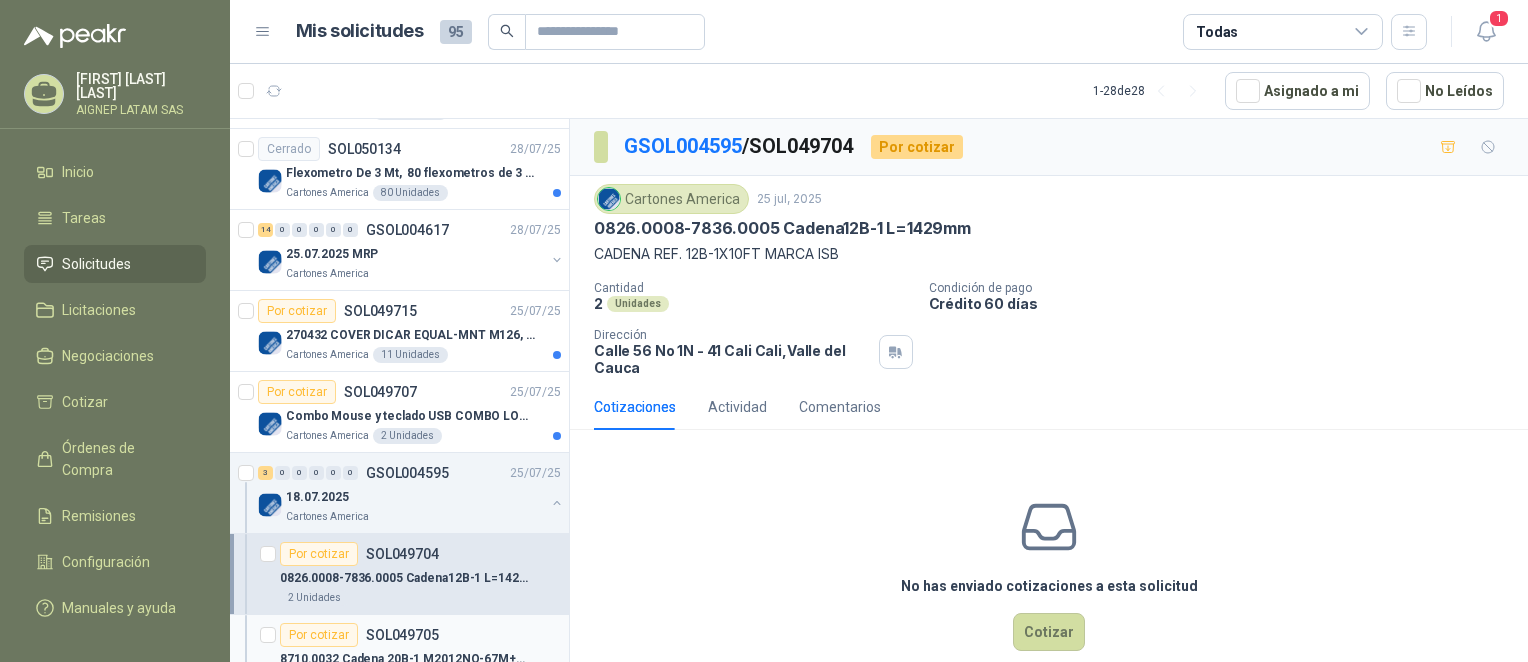 scroll, scrollTop: 300, scrollLeft: 0, axis: vertical 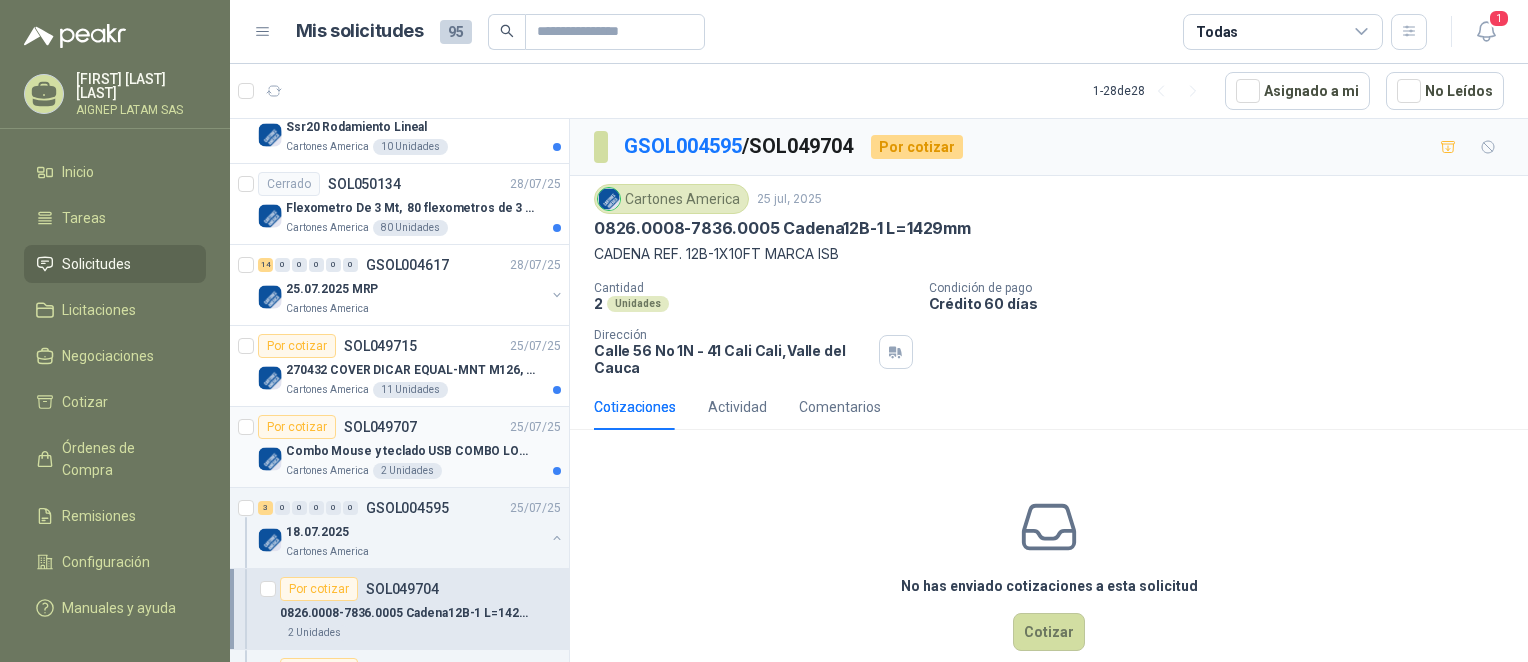 click on "Combo Mouse y teclado USB COMBO LOGITECH MK120 TECLADO Y MOUSE ALAMBRICO PLUG-AND-PLAY USB GARANTIA" at bounding box center [410, 451] 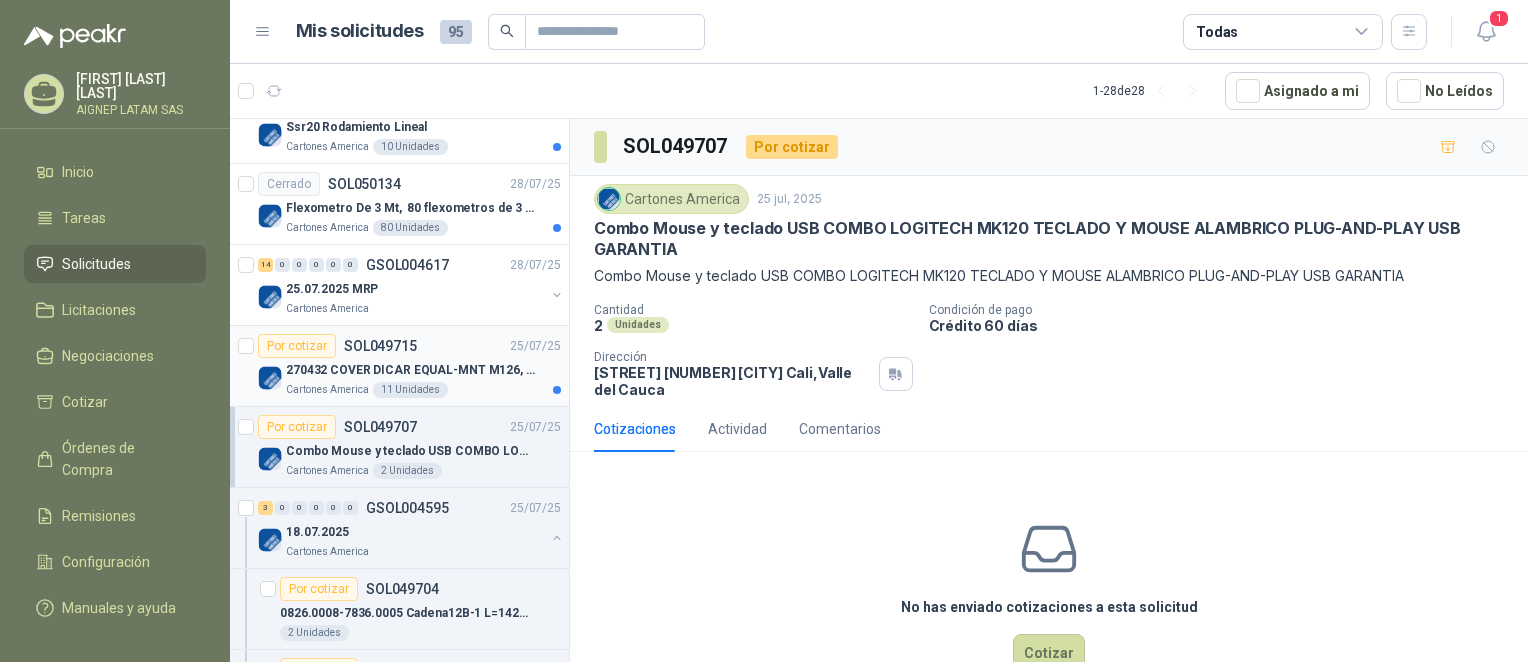 click on "270432 COVER DICAR EQUAL-MNT M126, 5486" at bounding box center [410, 370] 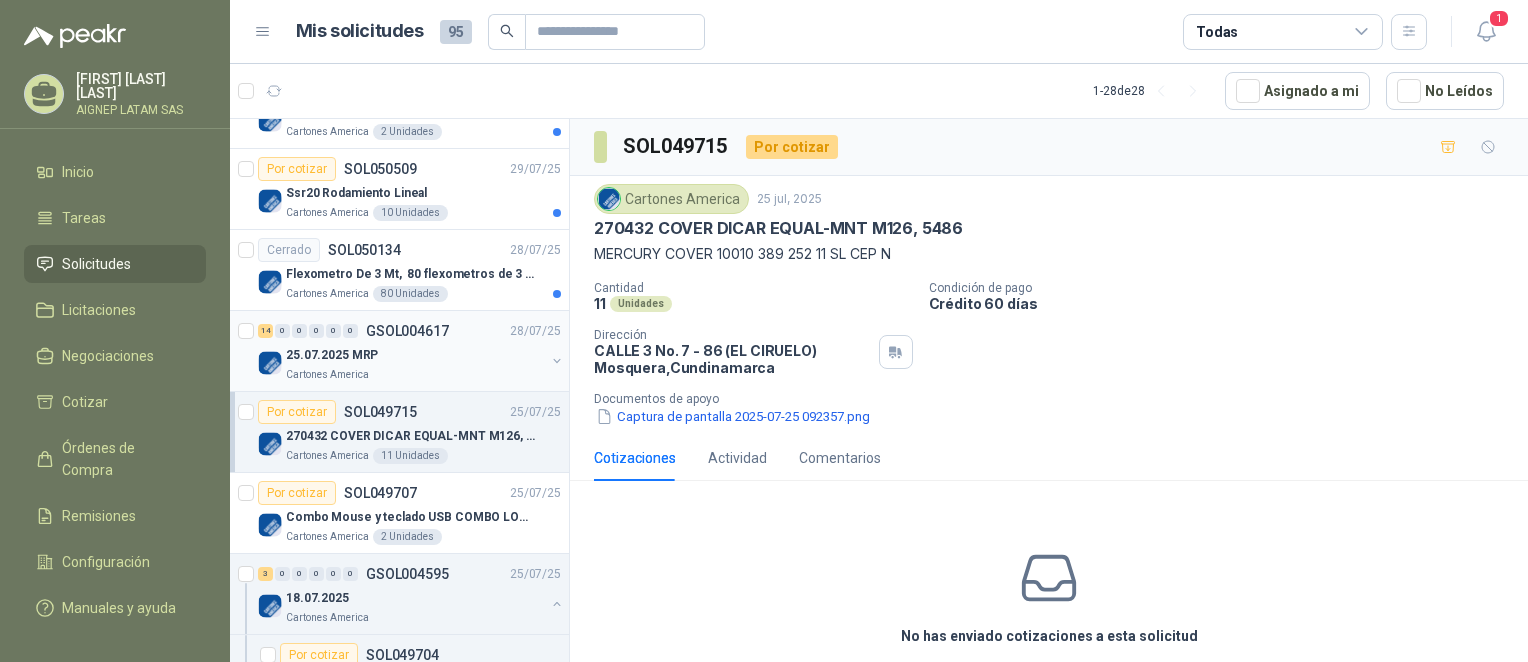 scroll, scrollTop: 200, scrollLeft: 0, axis: vertical 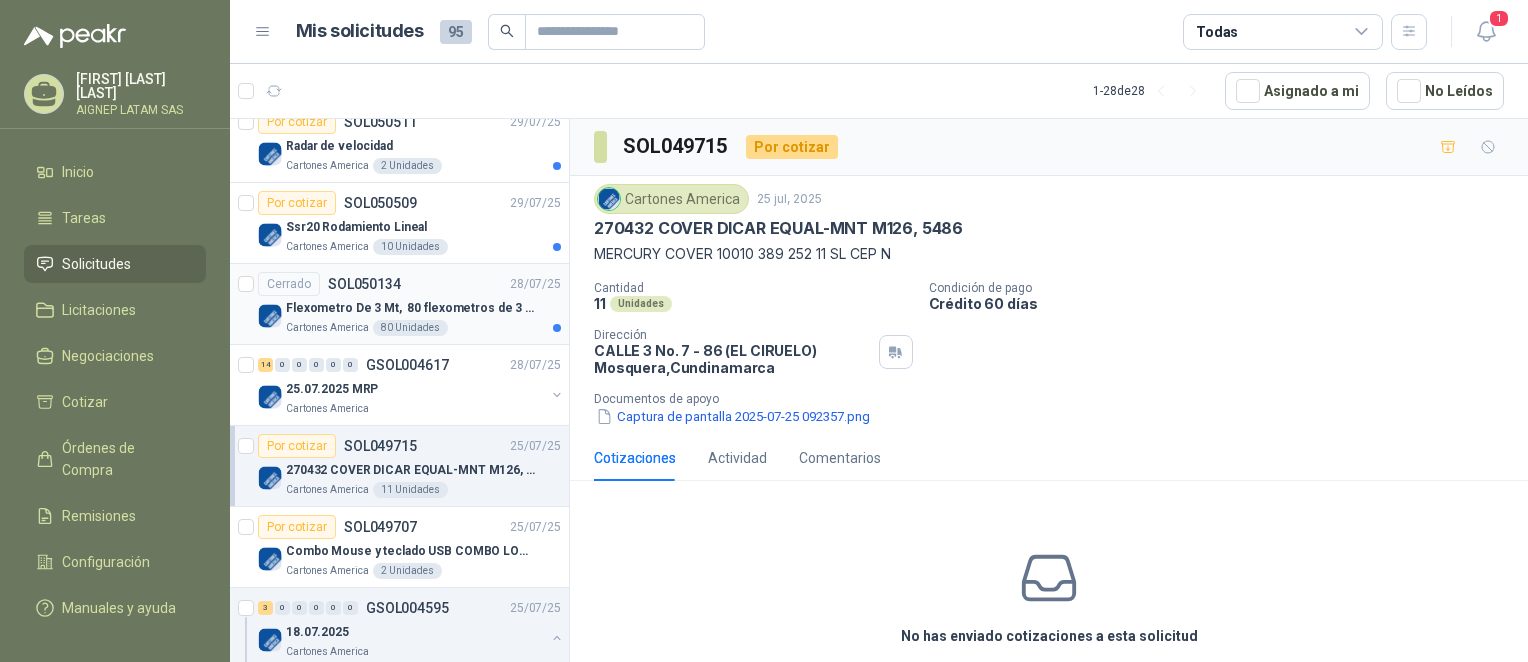 click on "Cartones America  80   Unidades" at bounding box center [423, 328] 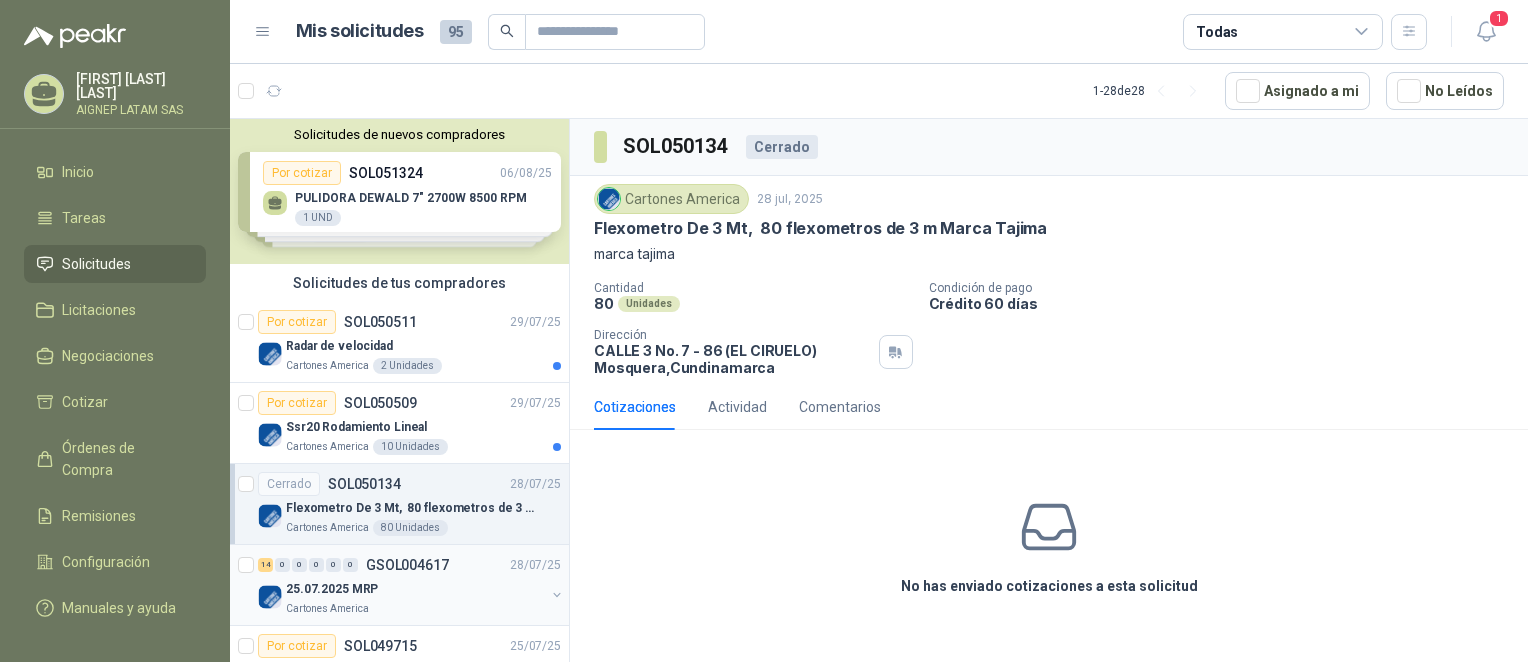 scroll, scrollTop: 0, scrollLeft: 0, axis: both 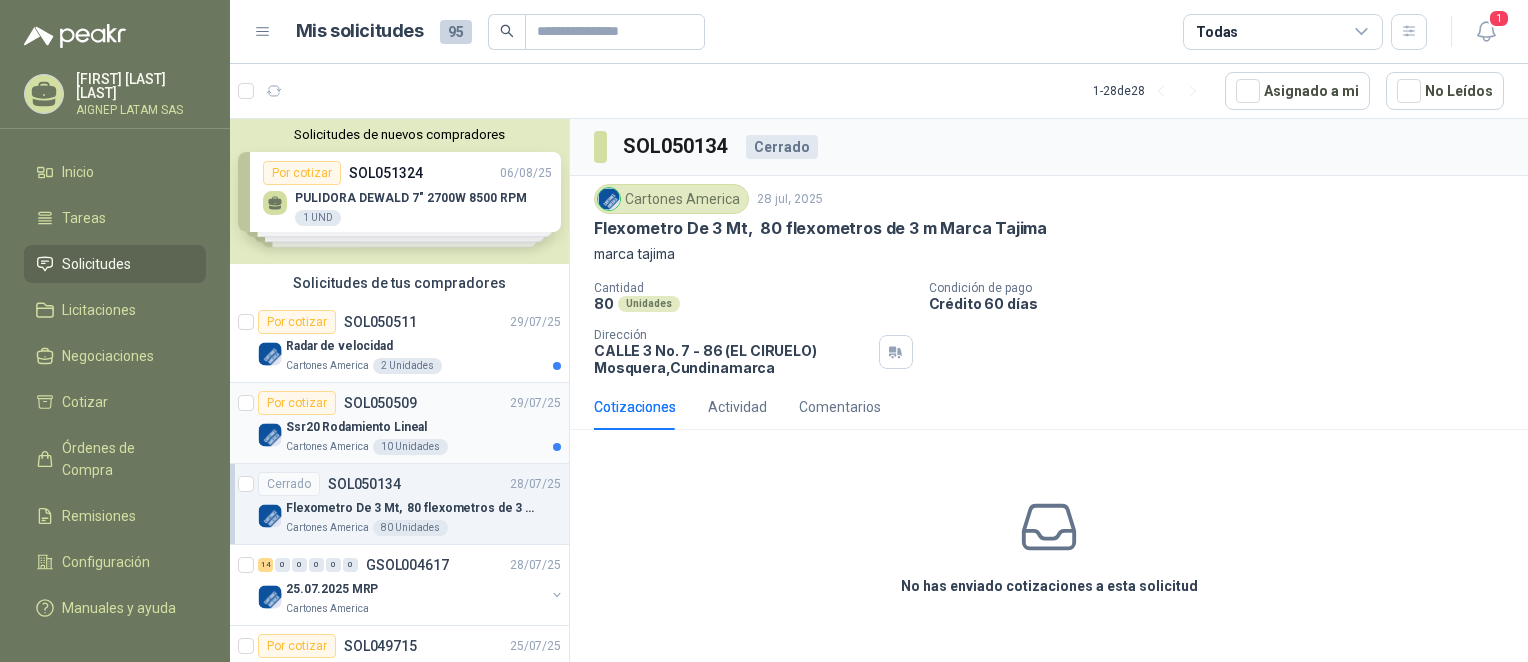 click on "Ssr20 Rodamiento Lineal" at bounding box center (423, 427) 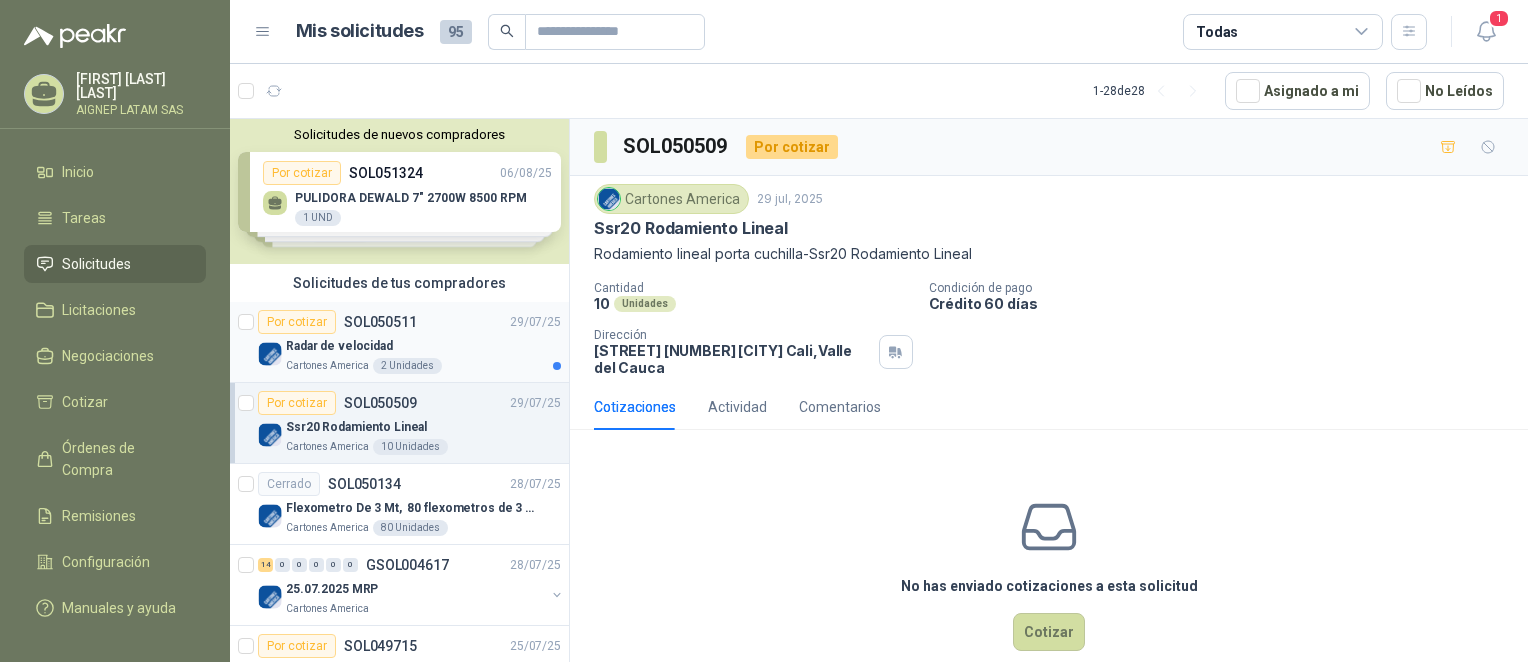 click on "Radar de velocidad" at bounding box center (423, 346) 